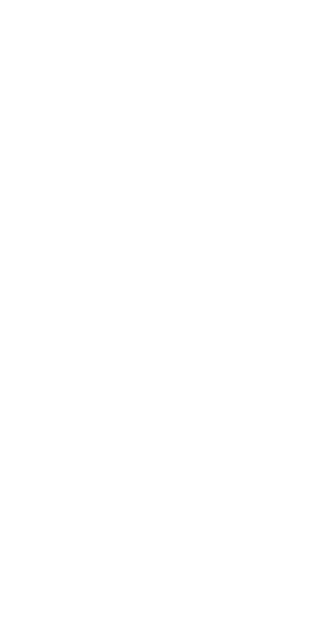 scroll, scrollTop: 0, scrollLeft: 0, axis: both 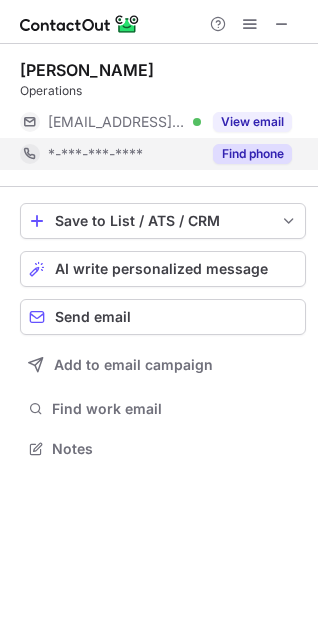click on "Find phone" at bounding box center (252, 154) 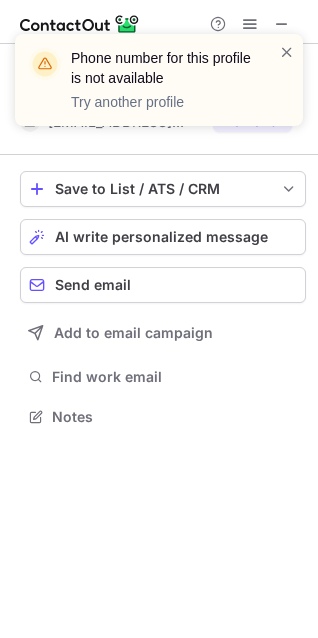 scroll, scrollTop: 402, scrollLeft: 318, axis: both 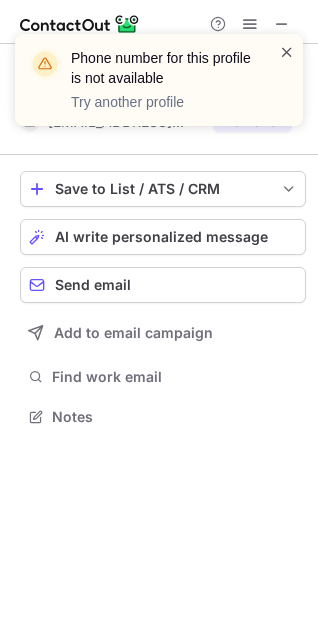 click at bounding box center (287, 52) 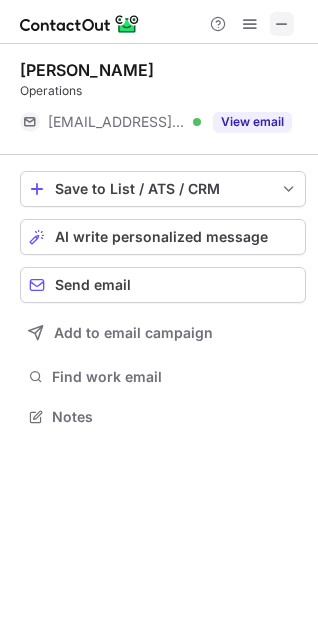 click at bounding box center (282, 24) 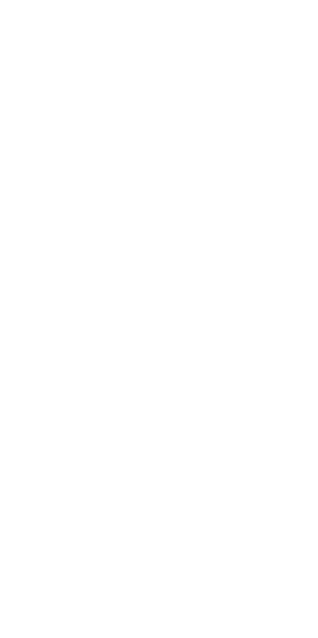 scroll, scrollTop: 0, scrollLeft: 0, axis: both 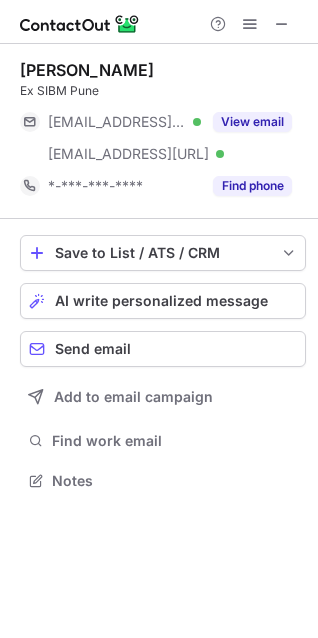 click on "Find phone" at bounding box center (252, 186) 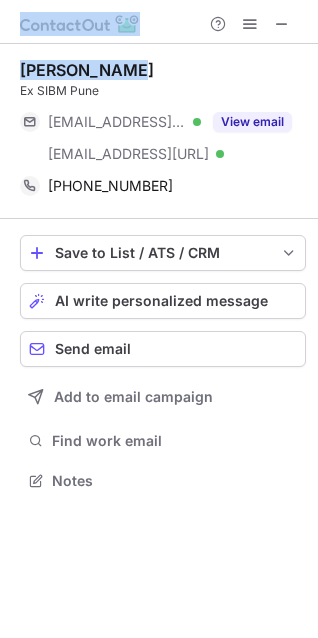 drag, startPoint x: 144, startPoint y: 68, endPoint x: -3, endPoint y: 77, distance: 147.27525 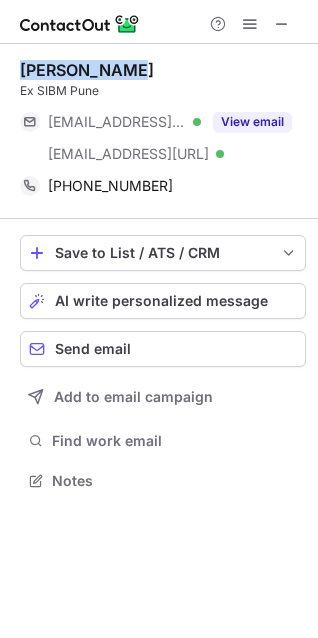 drag, startPoint x: 126, startPoint y: 75, endPoint x: 17, endPoint y: 65, distance: 109.457756 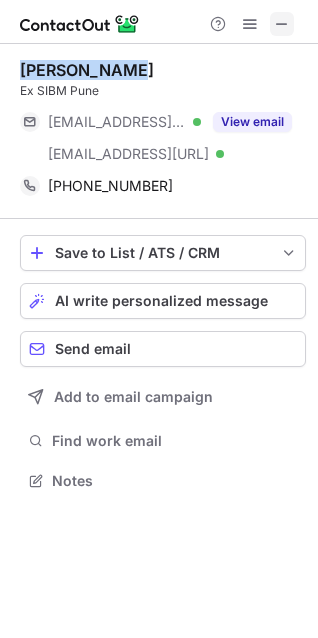 click at bounding box center (282, 24) 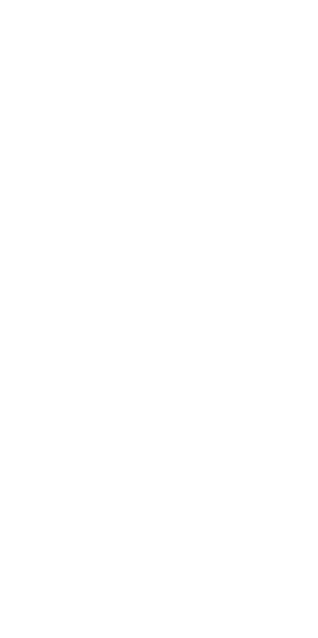 scroll, scrollTop: 0, scrollLeft: 0, axis: both 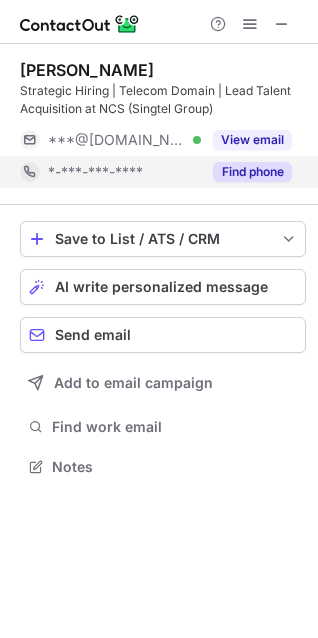 click on "Find phone" at bounding box center [252, 172] 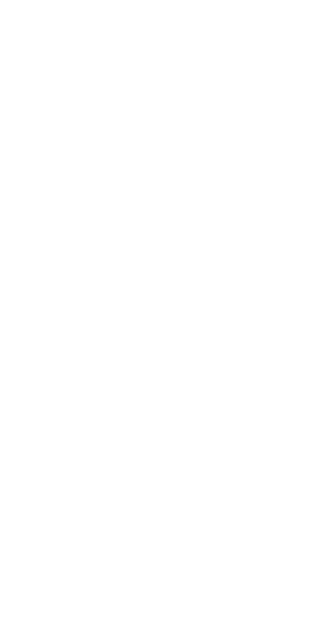 scroll, scrollTop: 0, scrollLeft: 0, axis: both 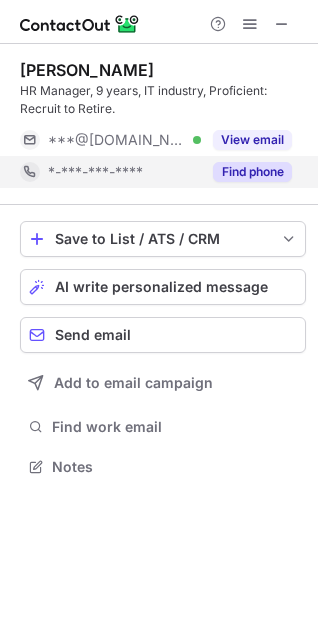 click on "Find phone" at bounding box center (252, 172) 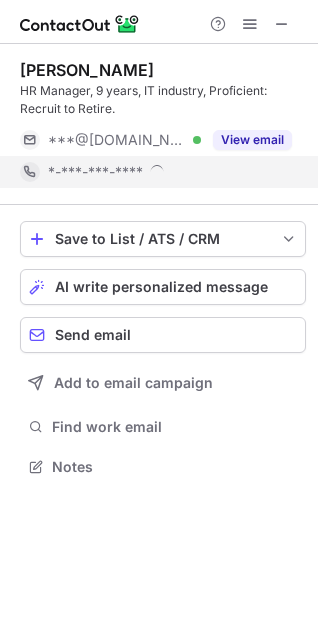 scroll, scrollTop: 10, scrollLeft: 9, axis: both 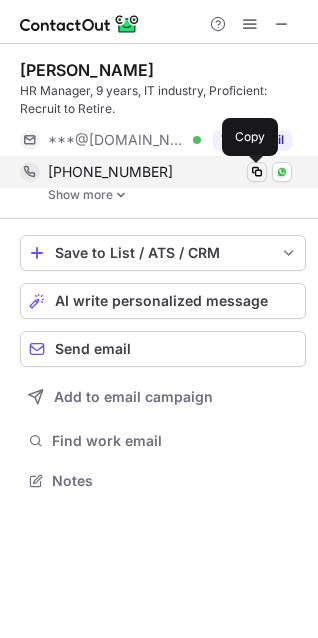 click at bounding box center (257, 172) 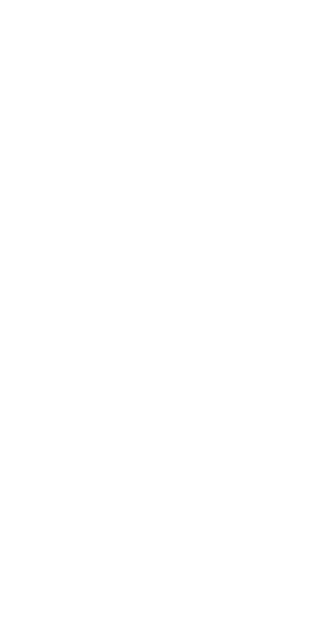 scroll, scrollTop: 0, scrollLeft: 0, axis: both 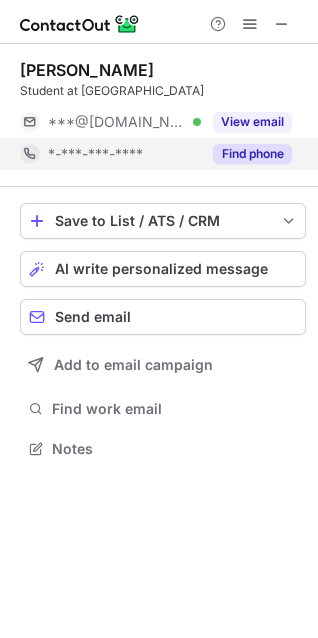 click on "Find phone" at bounding box center [252, 154] 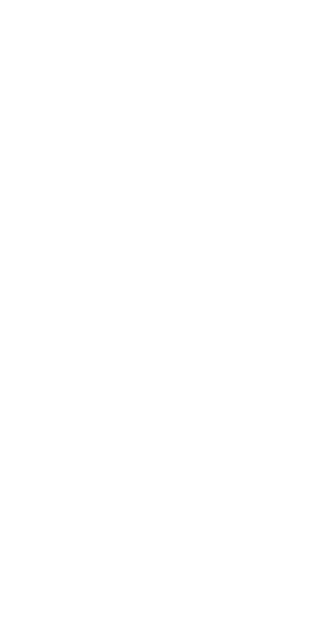 scroll, scrollTop: 0, scrollLeft: 0, axis: both 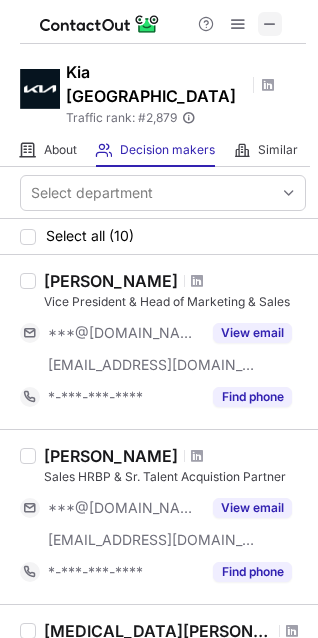 click at bounding box center [270, 24] 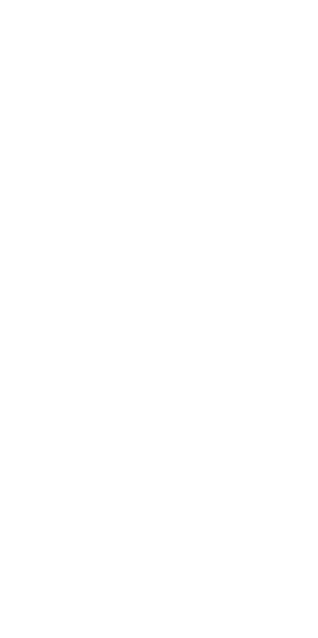 scroll, scrollTop: 0, scrollLeft: 0, axis: both 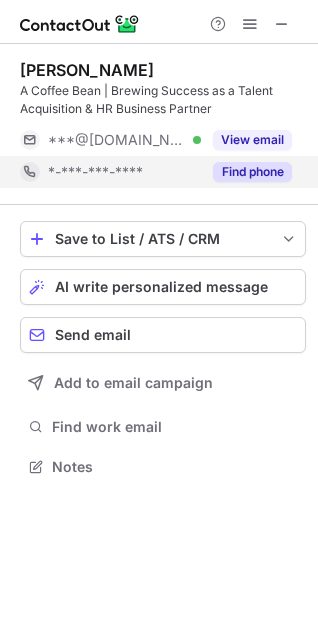 click on "Find phone" at bounding box center [252, 172] 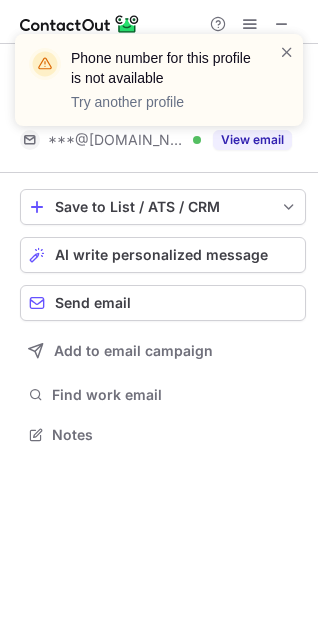 scroll, scrollTop: 420, scrollLeft: 318, axis: both 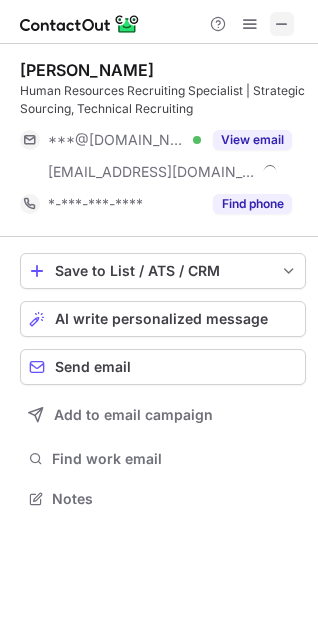 click at bounding box center [282, 24] 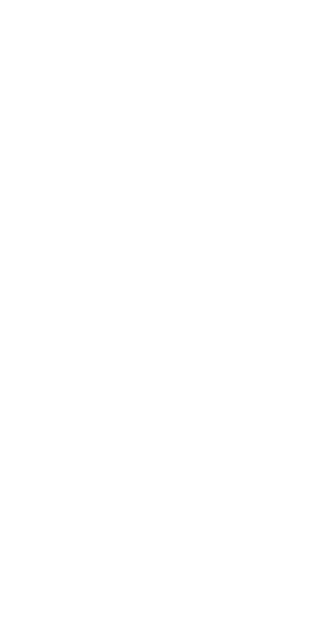scroll, scrollTop: 0, scrollLeft: 0, axis: both 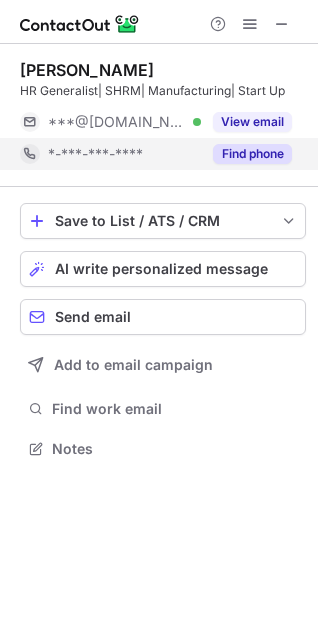 click on "Find phone" at bounding box center [252, 154] 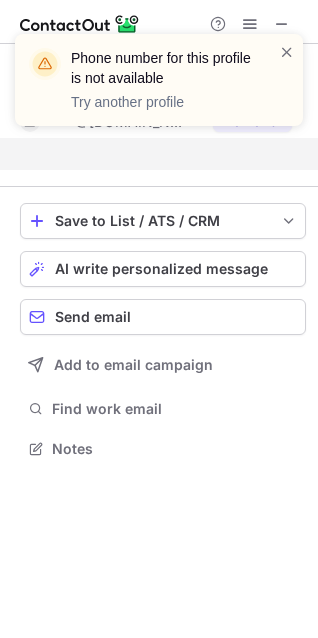 scroll, scrollTop: 402, scrollLeft: 318, axis: both 